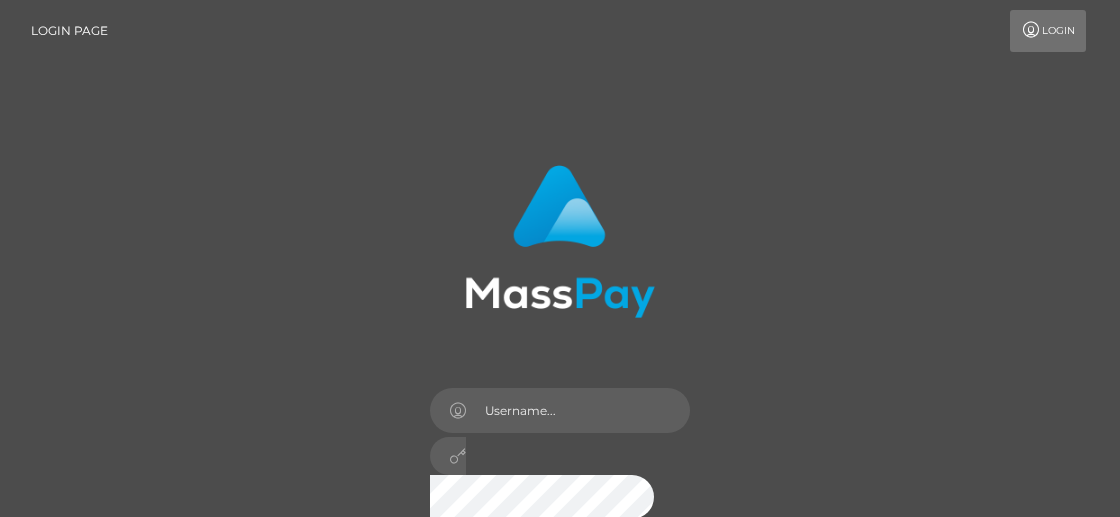 scroll, scrollTop: 0, scrollLeft: 0, axis: both 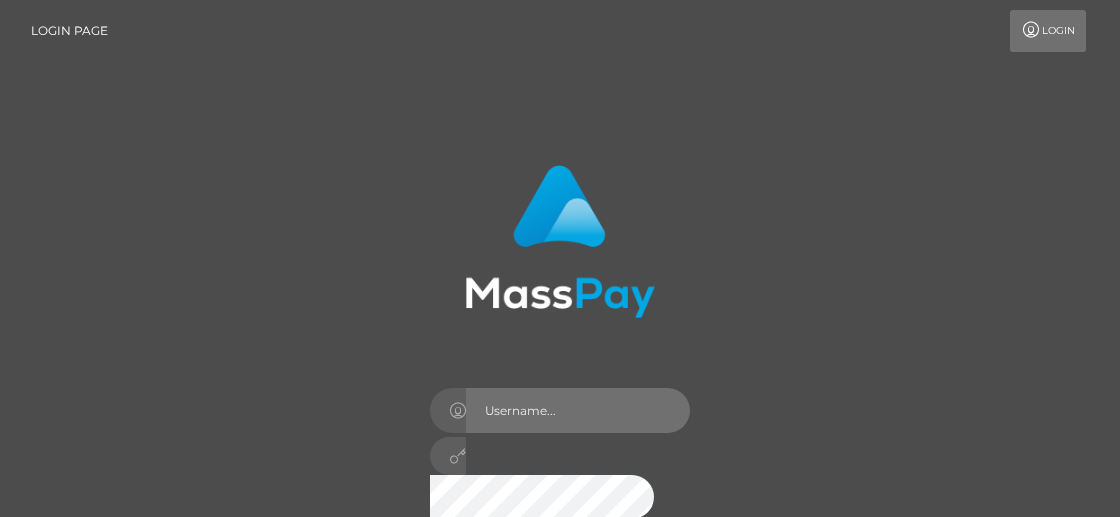 click at bounding box center [578, 410] 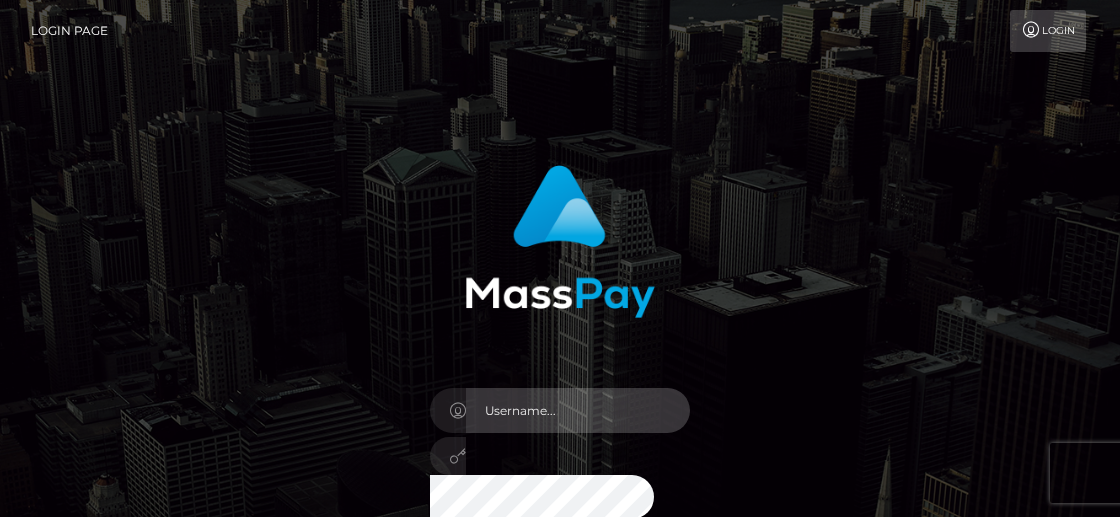 scroll, scrollTop: 83, scrollLeft: 0, axis: vertical 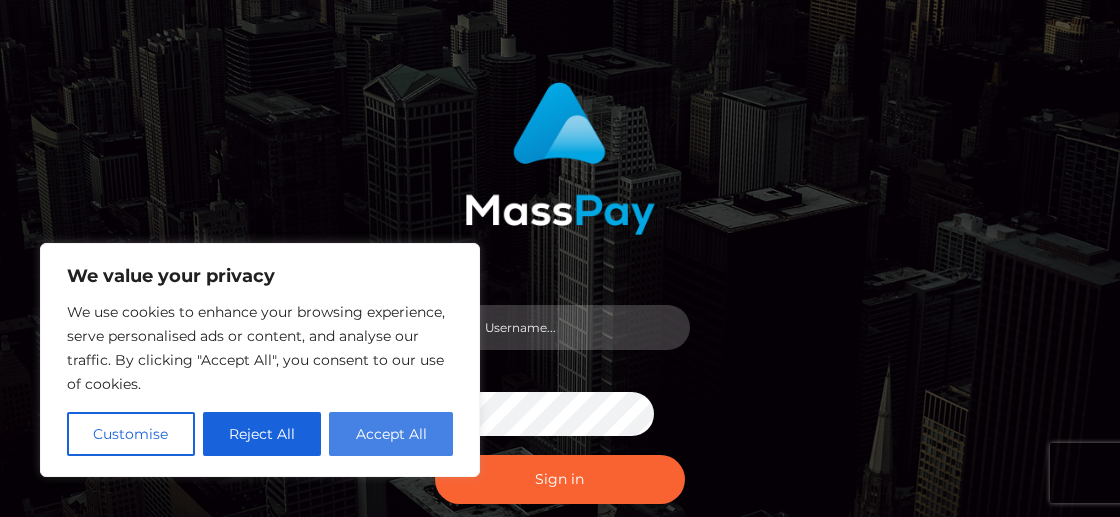 click at bounding box center [578, 327] 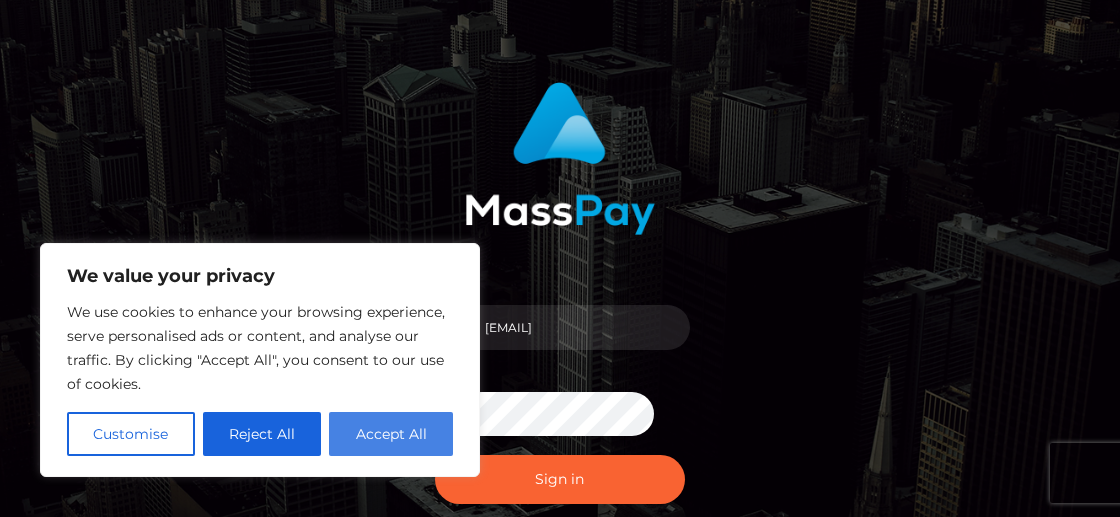 scroll, scrollTop: 125, scrollLeft: 0, axis: vertical 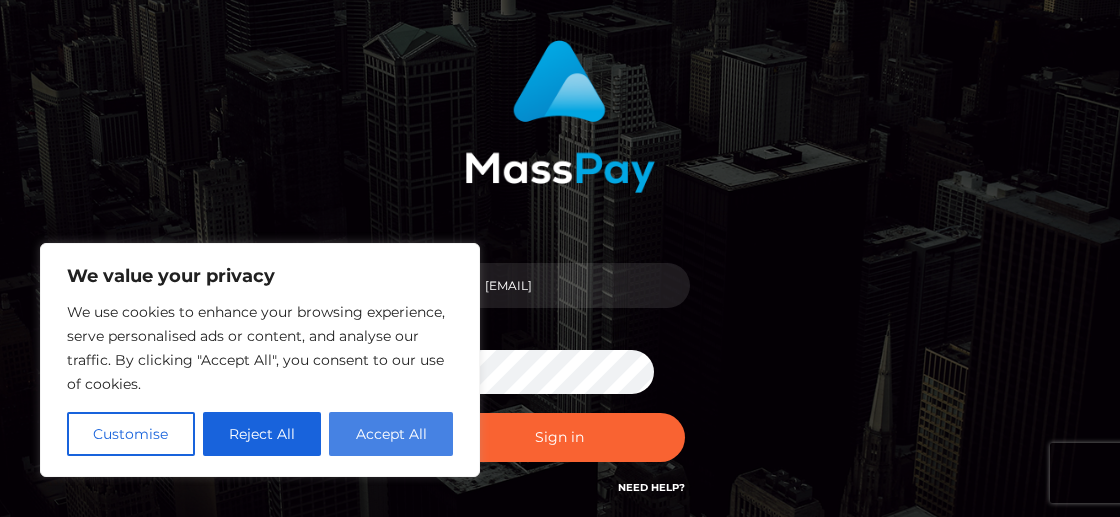 click on "Accept All" at bounding box center [391, 434] 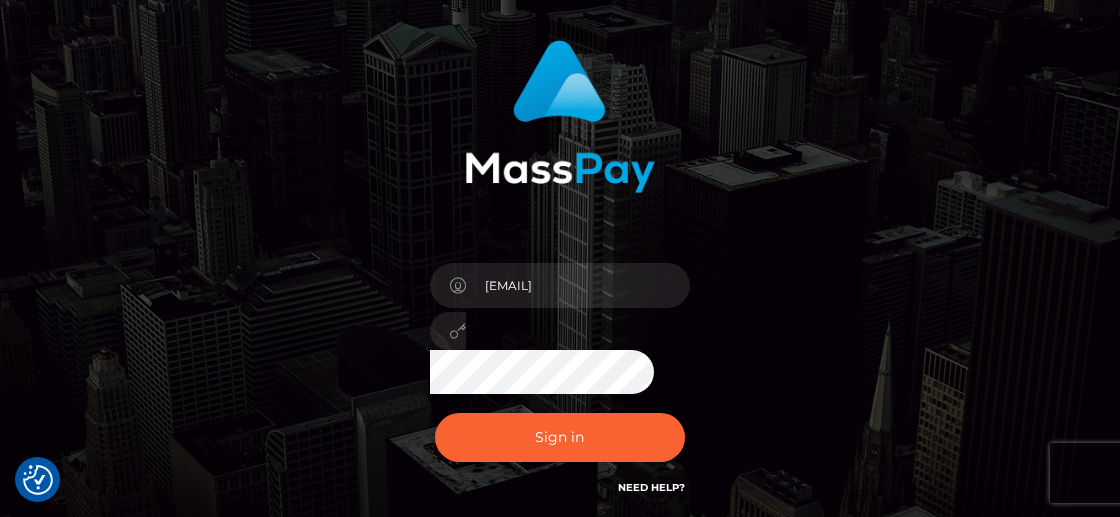 checkbox on "true" 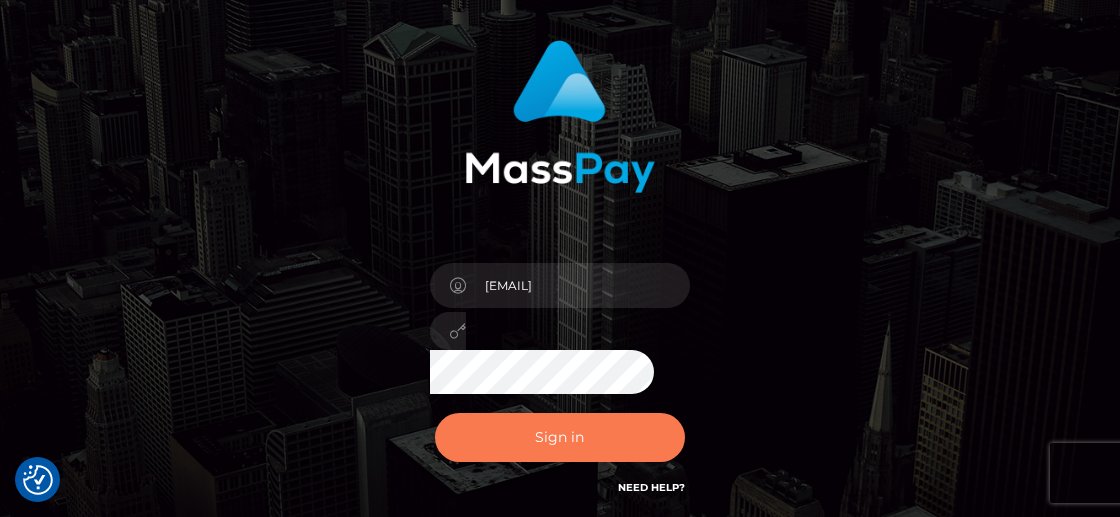 click on "Sign in" at bounding box center [560, 437] 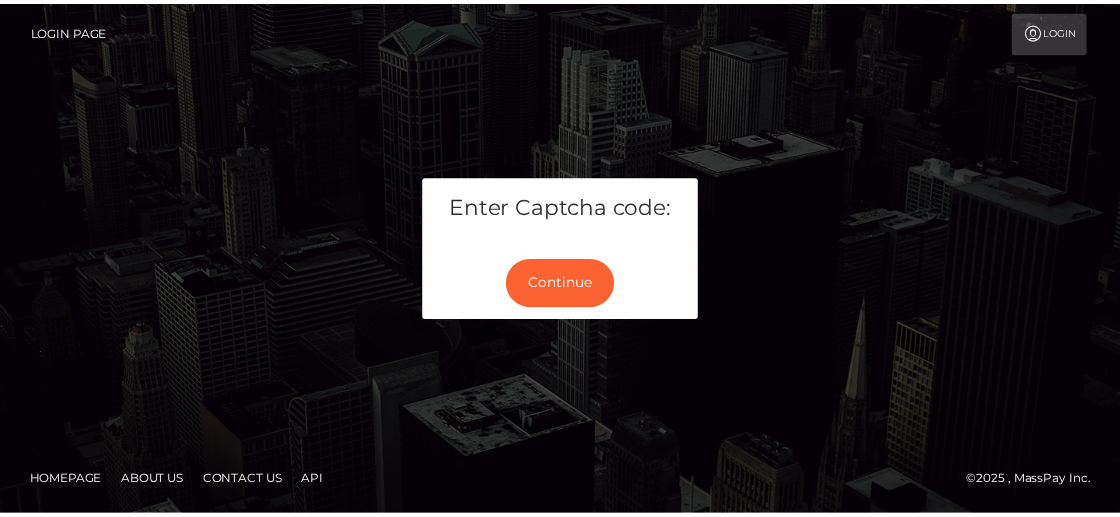 scroll, scrollTop: 0, scrollLeft: 0, axis: both 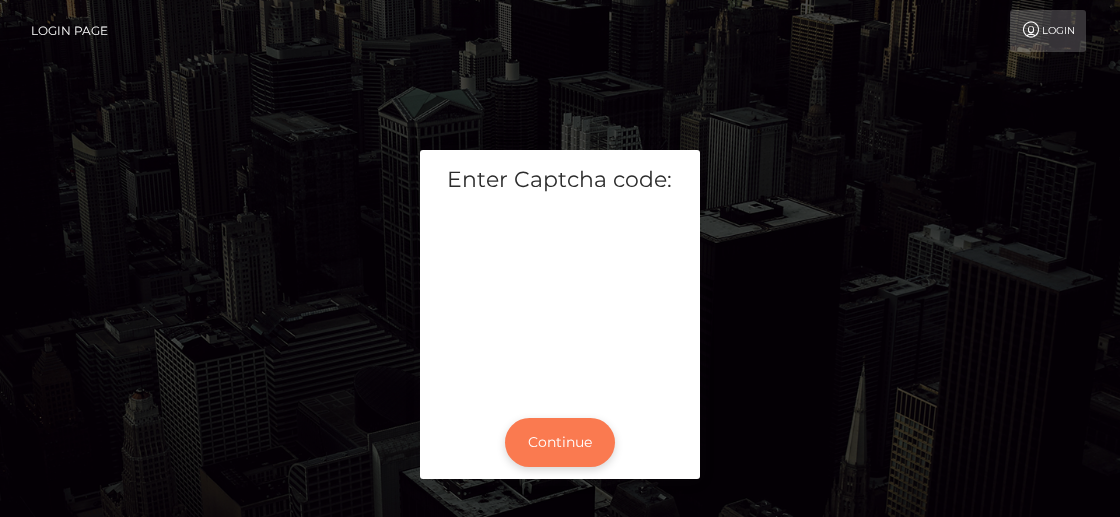 click on "Continue" at bounding box center [560, 442] 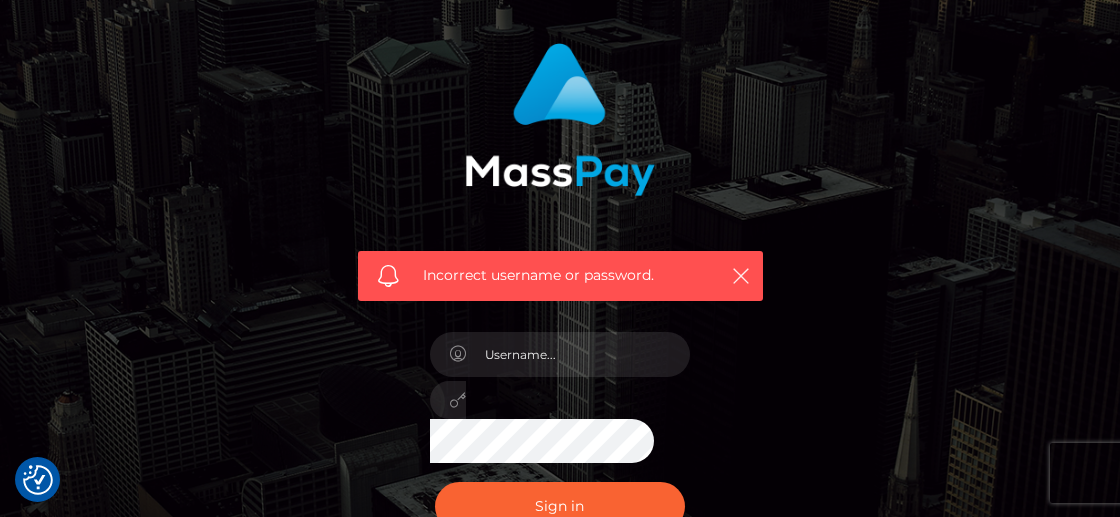 scroll, scrollTop: 125, scrollLeft: 0, axis: vertical 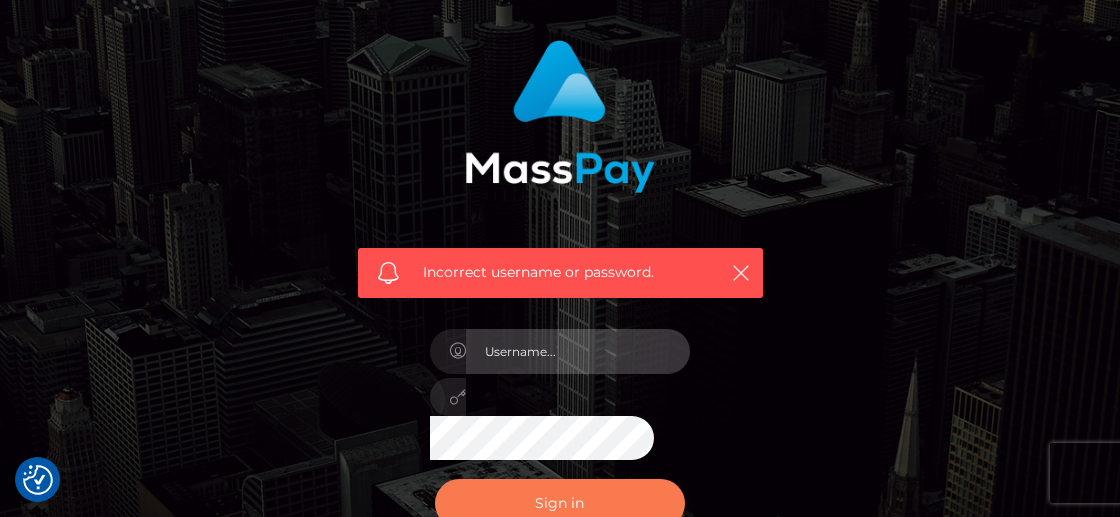 type on "yourdaddy235212@[EXAMPLE.COM]" 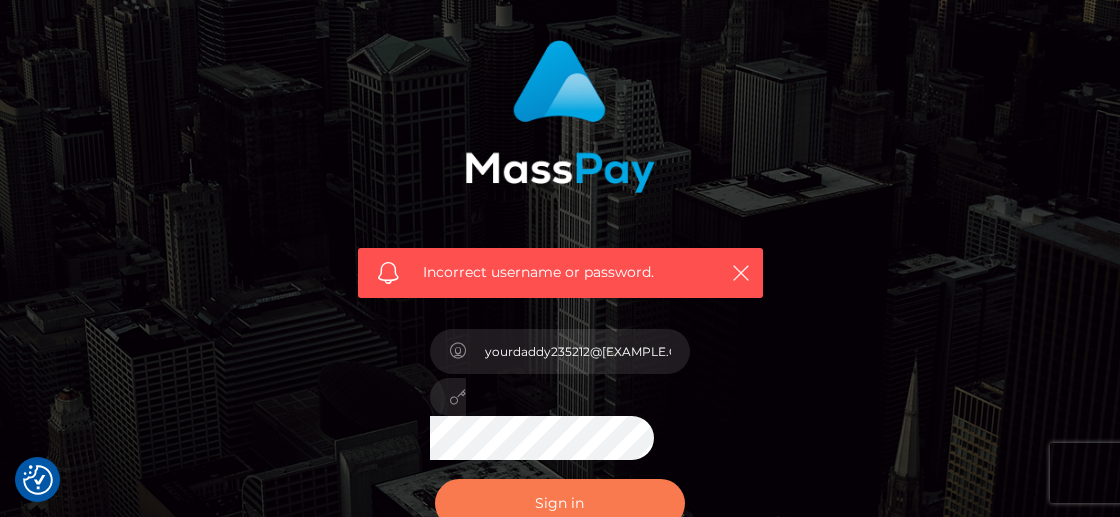 click on "Sign in" at bounding box center [560, 503] 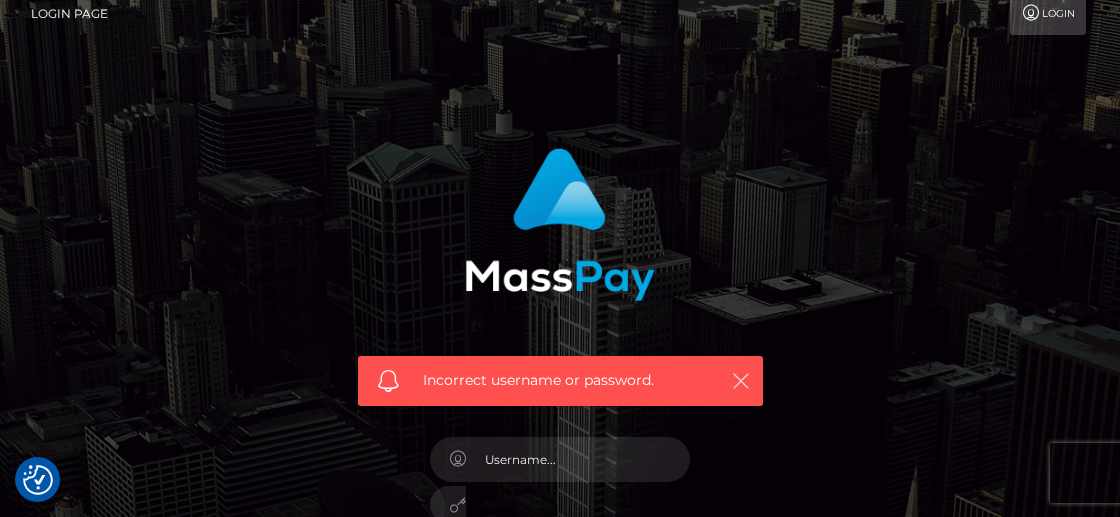 scroll, scrollTop: 125, scrollLeft: 0, axis: vertical 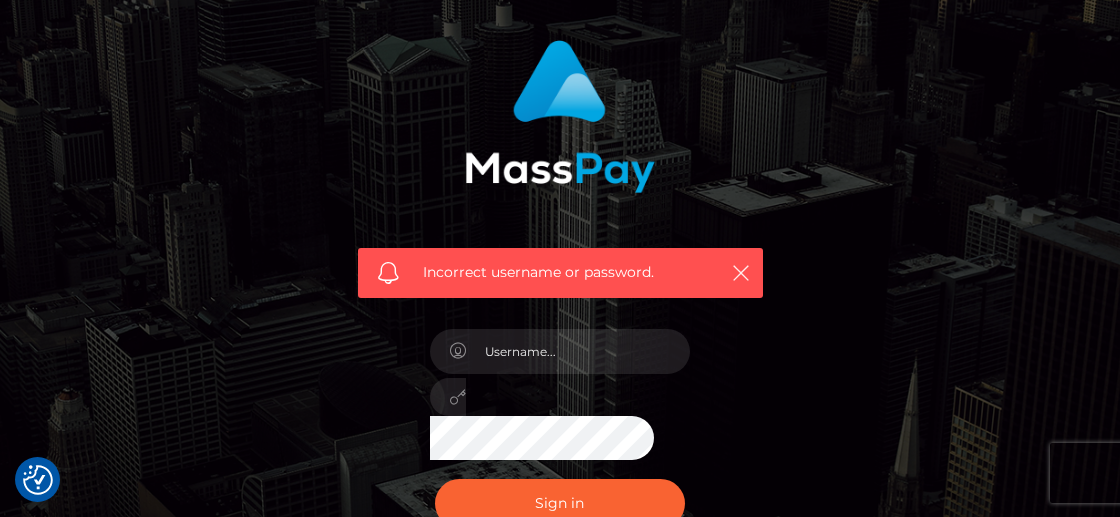 type on "[EMAIL]" 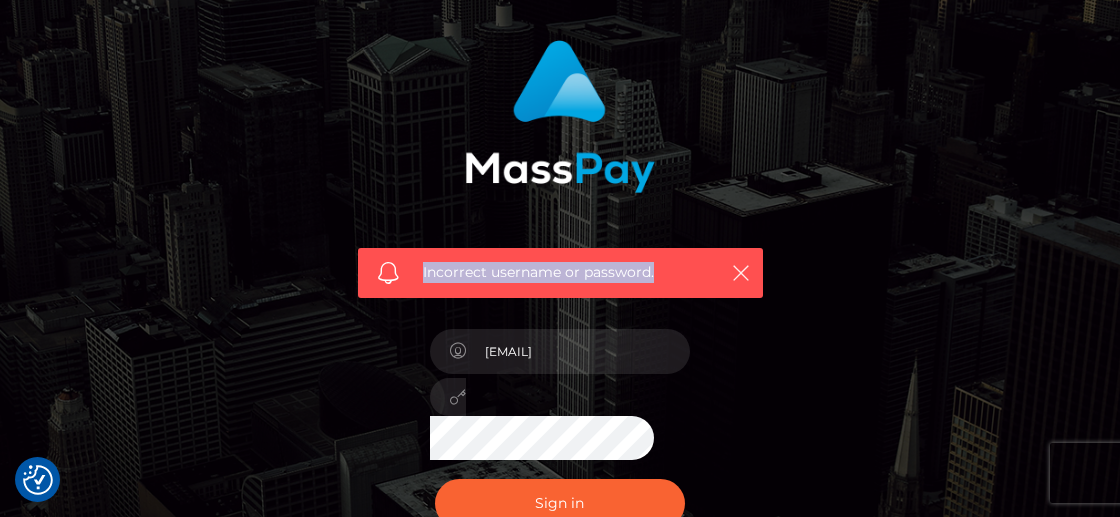 drag, startPoint x: 662, startPoint y: 275, endPoint x: 368, endPoint y: 262, distance: 294.28726 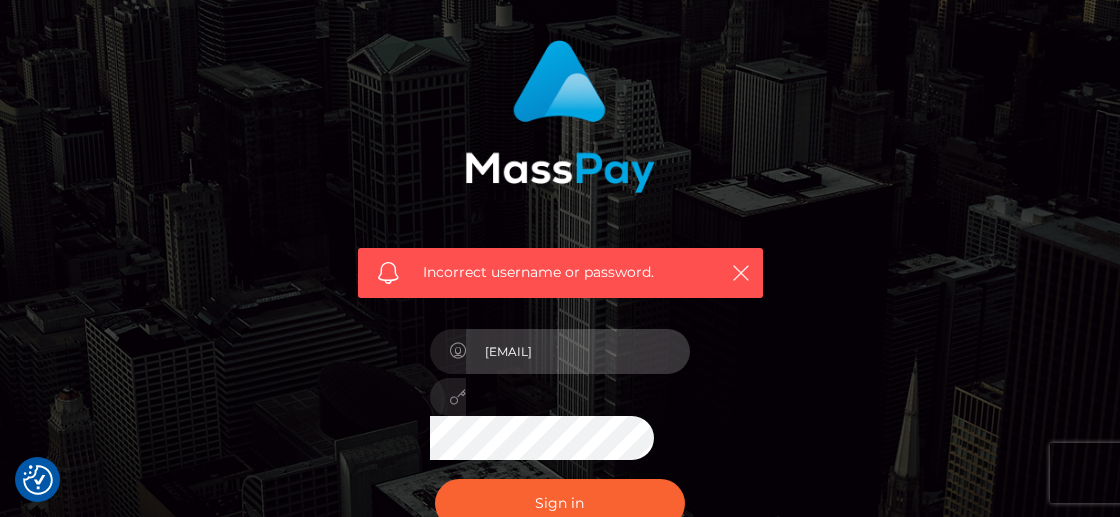 click on "[EMAIL]" at bounding box center [578, 351] 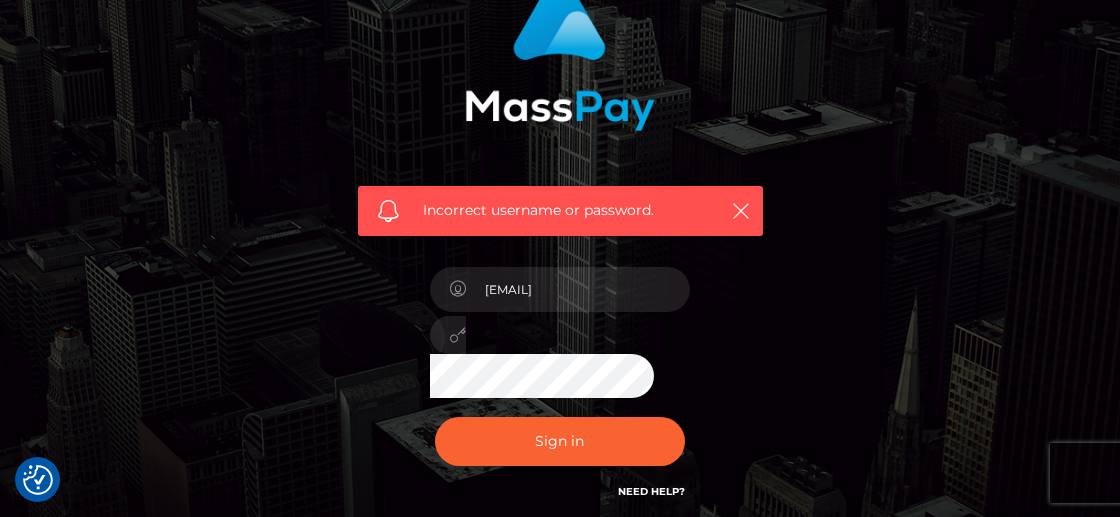 scroll, scrollTop: 250, scrollLeft: 0, axis: vertical 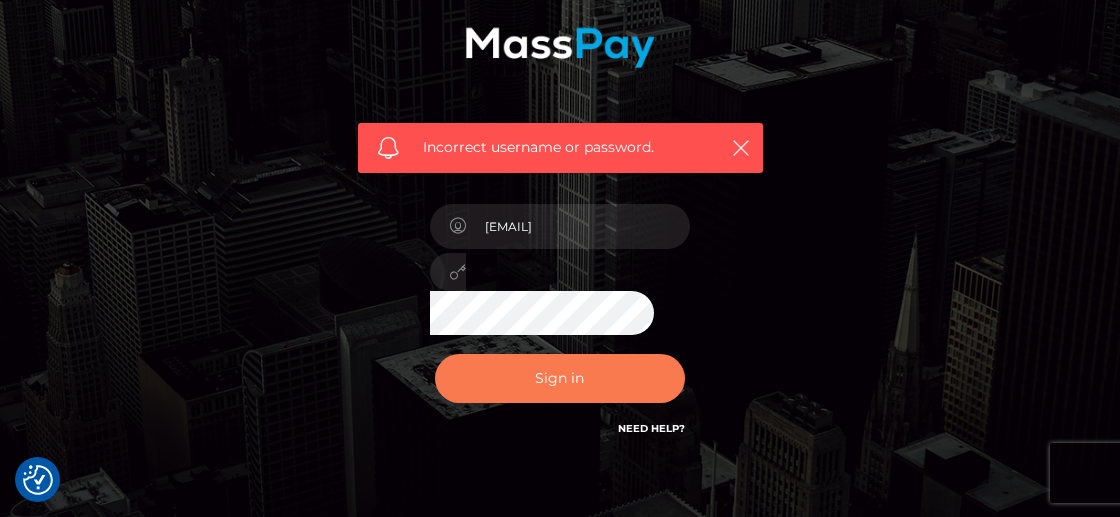 click on "Sign in" at bounding box center [560, 378] 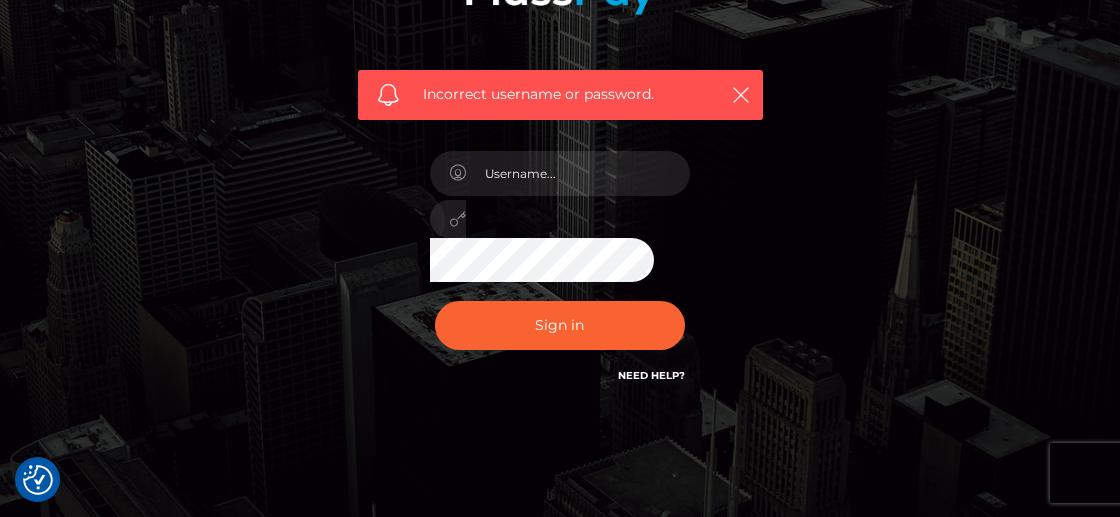 scroll, scrollTop: 357, scrollLeft: 0, axis: vertical 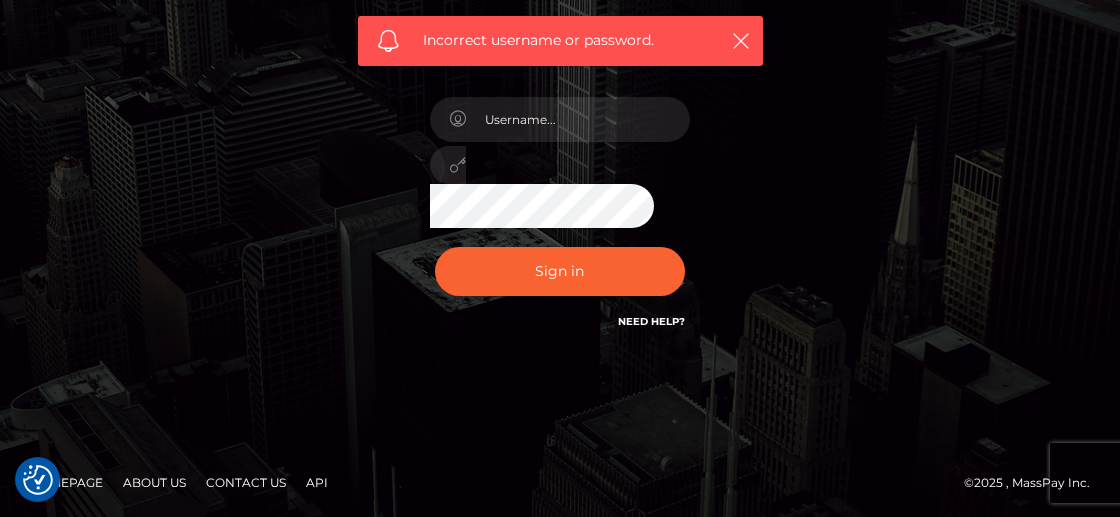 type on "[EMAIL]" 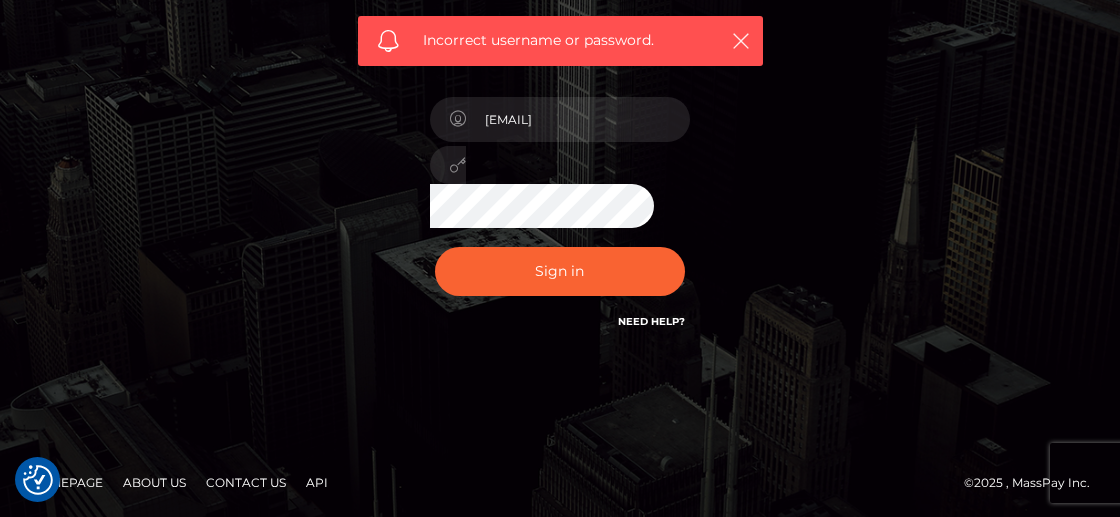 click on "Need
Help?" at bounding box center (651, 321) 